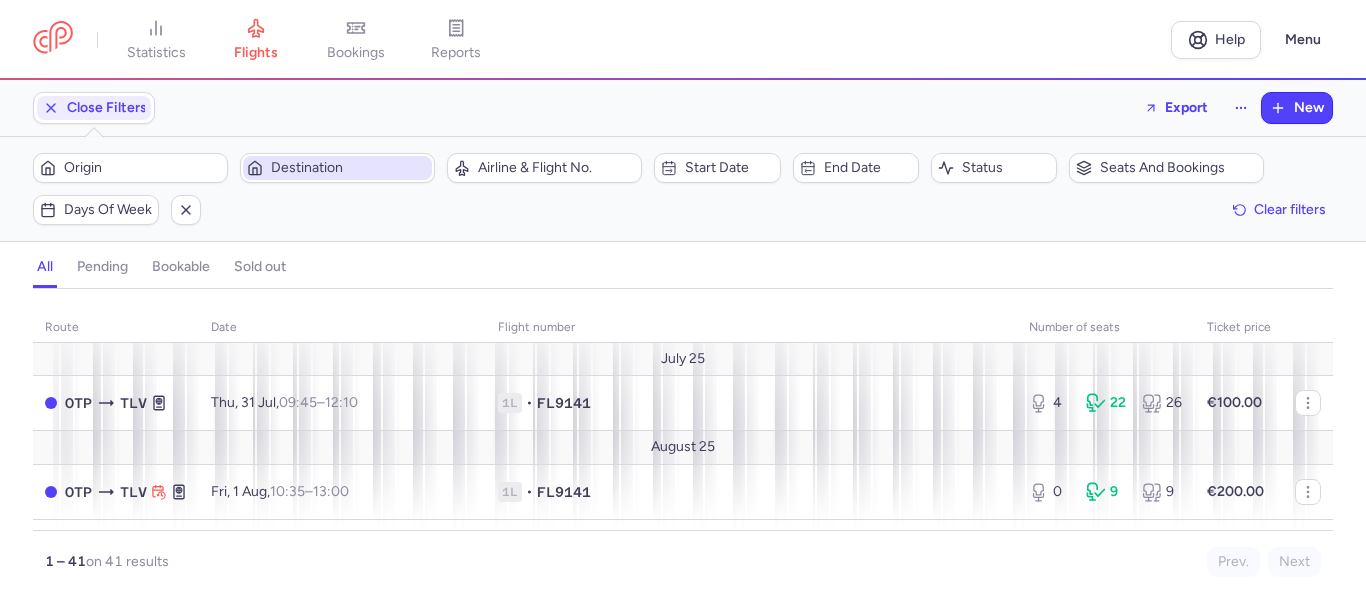scroll, scrollTop: 0, scrollLeft: 0, axis: both 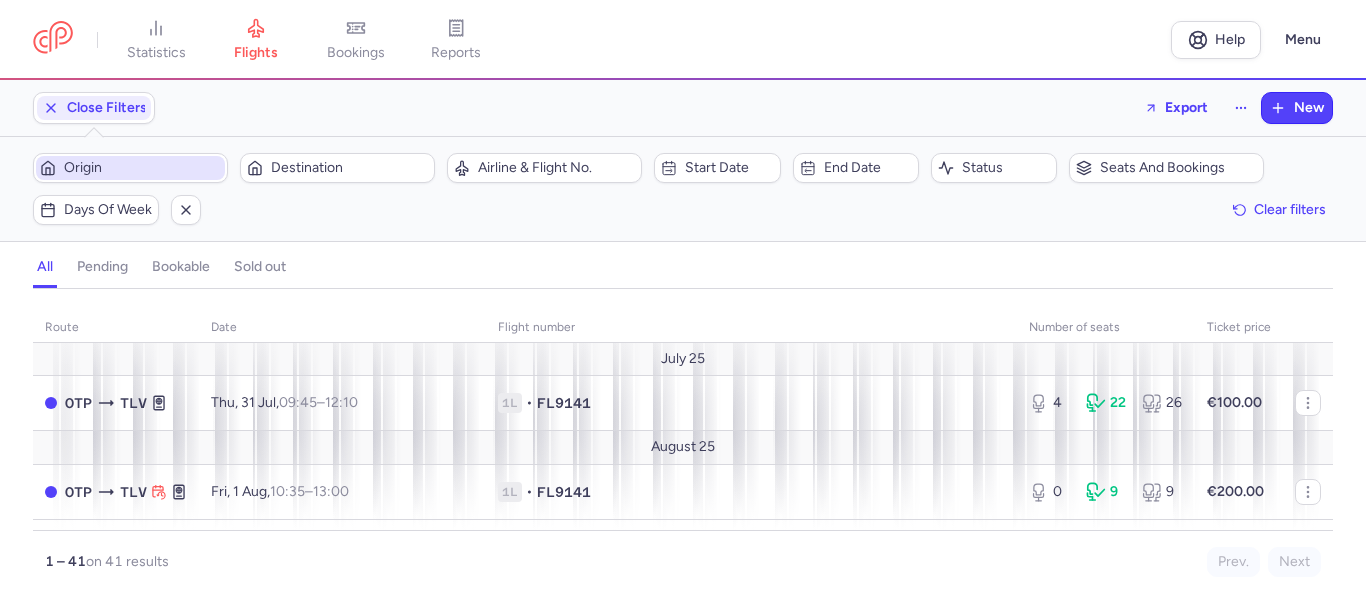 click on "Origin" at bounding box center [142, 168] 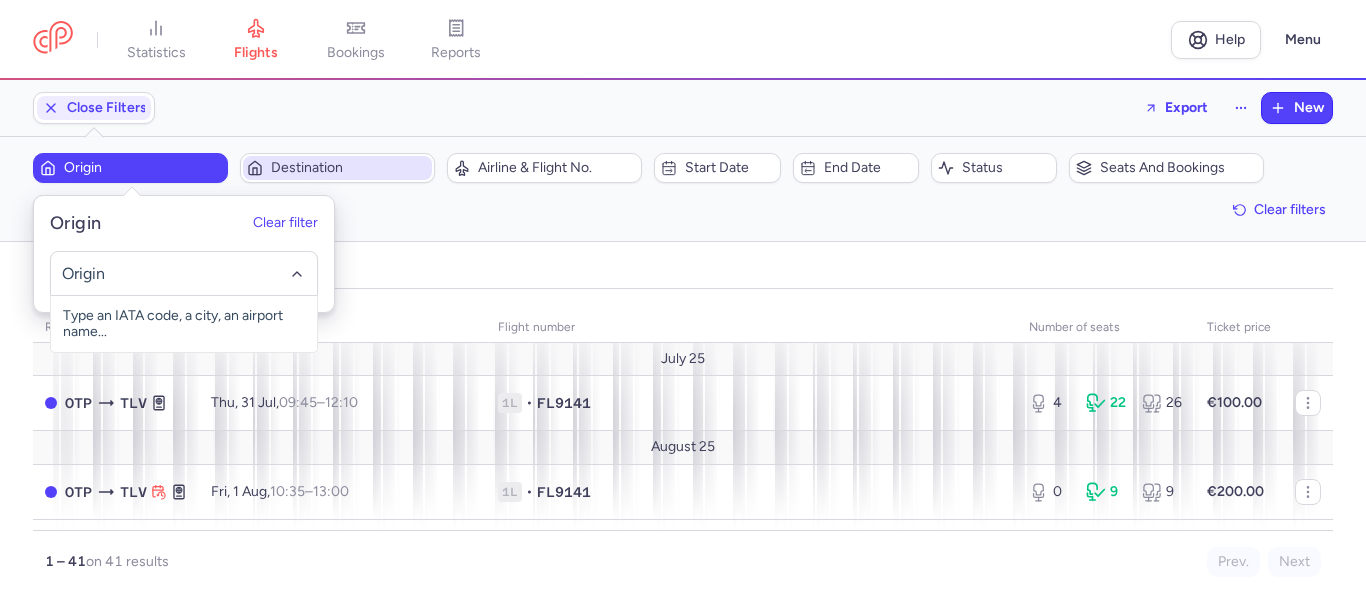 click on "Destination" at bounding box center (349, 168) 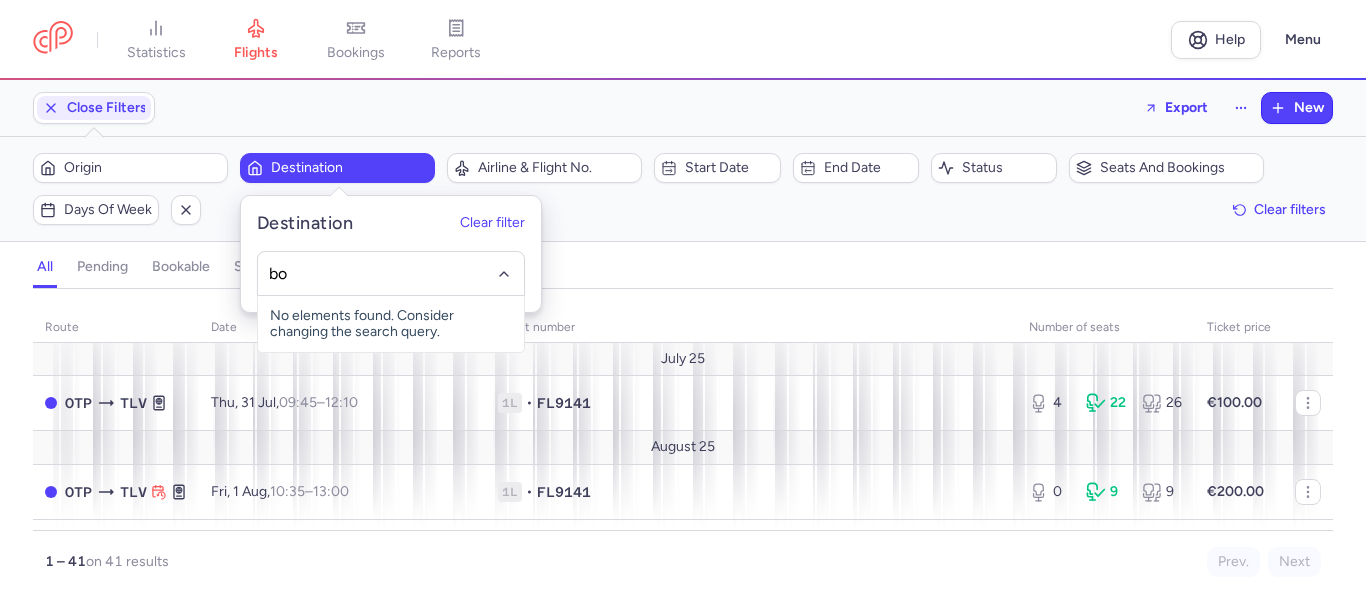 type on "boj" 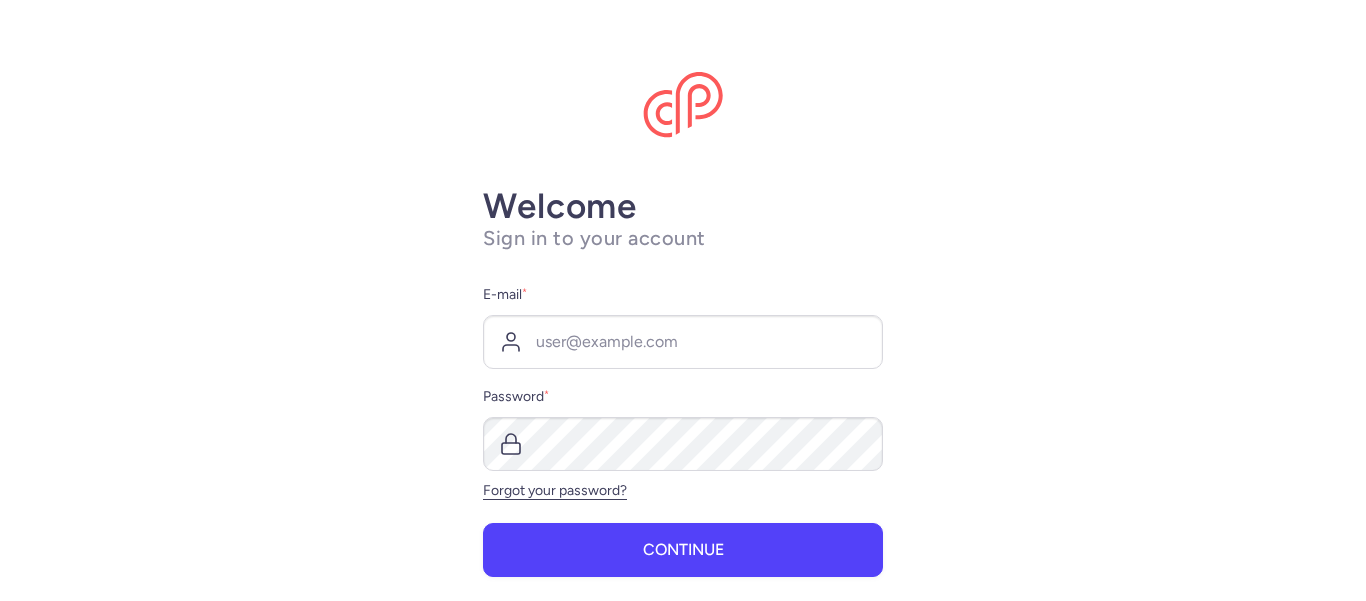 scroll, scrollTop: 0, scrollLeft: 0, axis: both 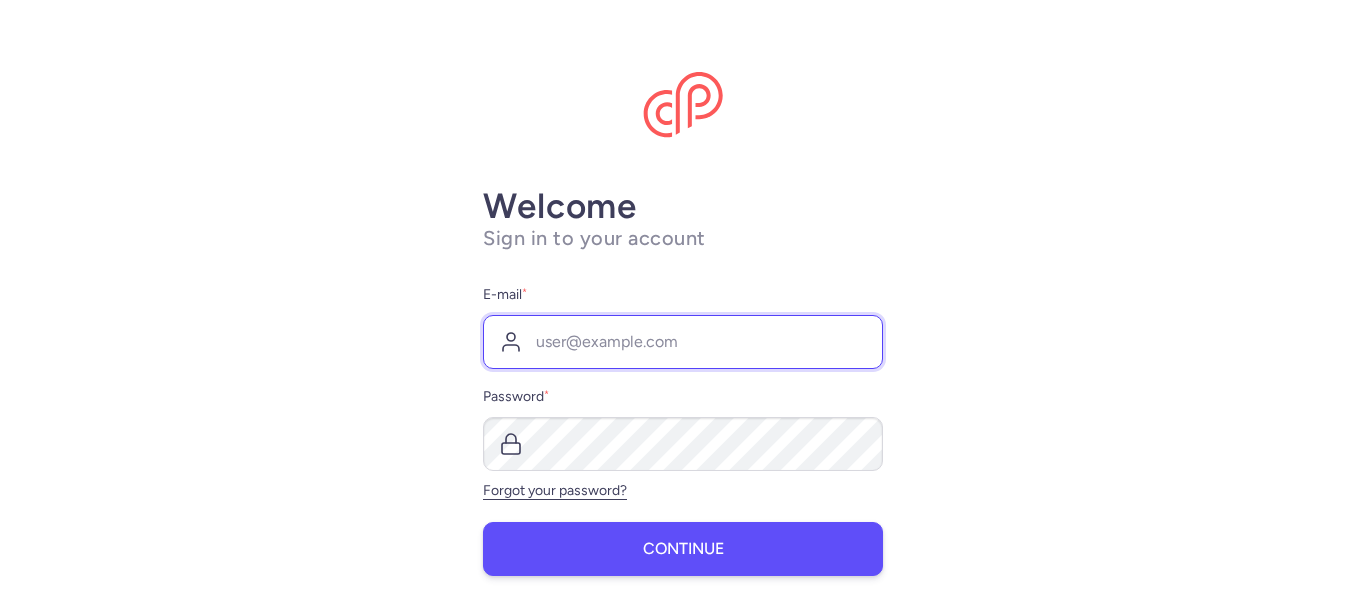 type on "[EMAIL]" 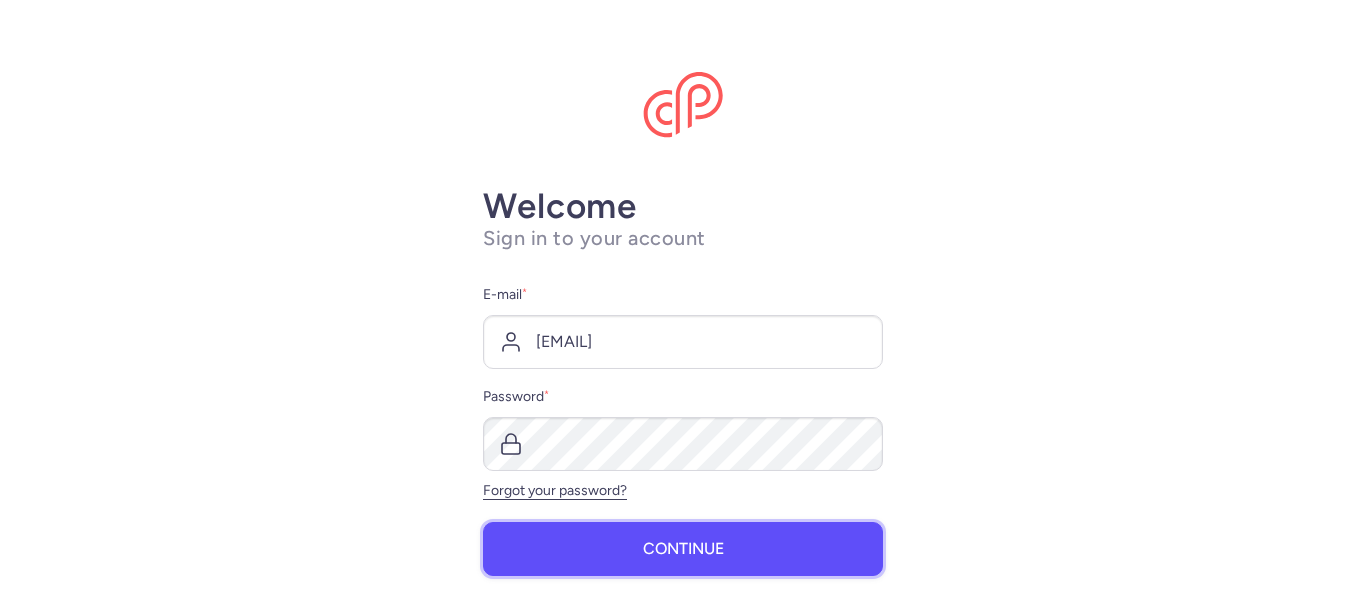 click on "Continue" at bounding box center (683, 549) 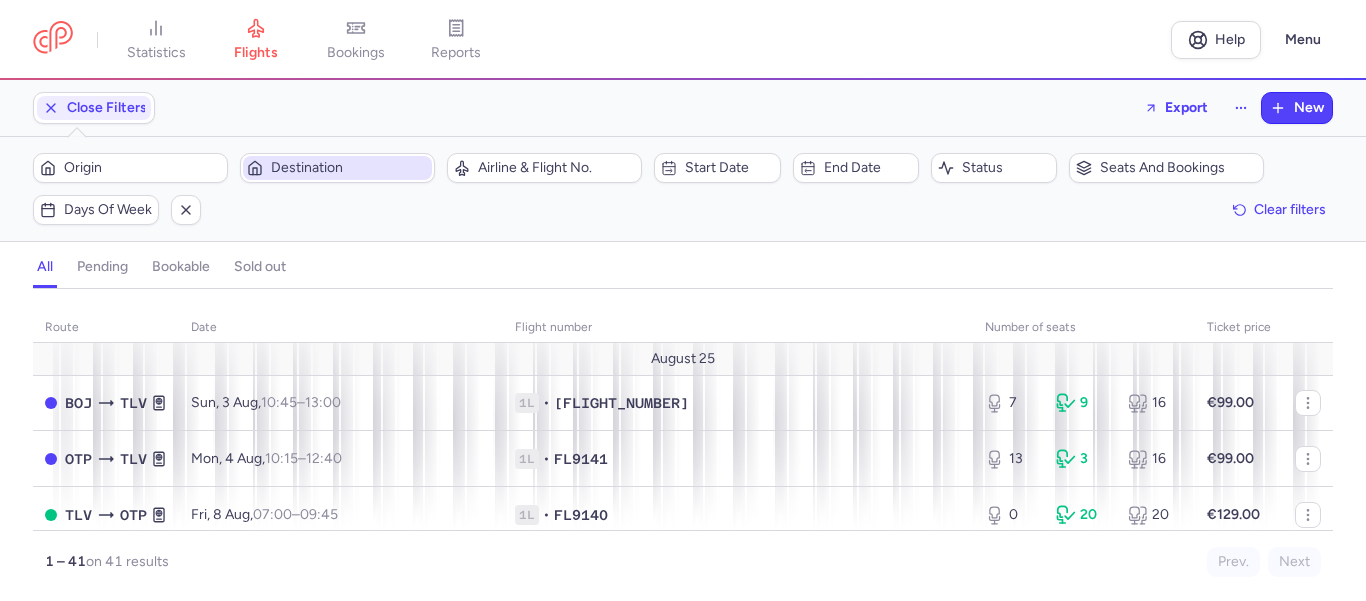 click on "Destination" at bounding box center (349, 168) 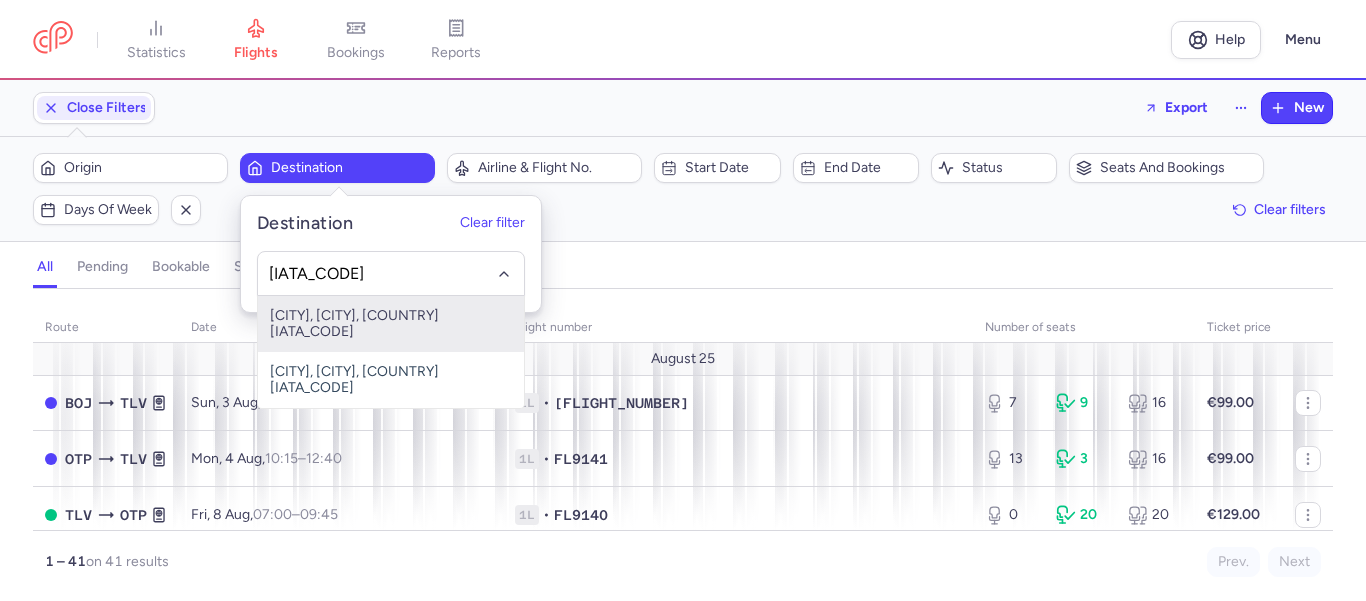 click on "[CITY], [CITY], [COUNTRY] [IATA_CODE]" at bounding box center (391, 324) 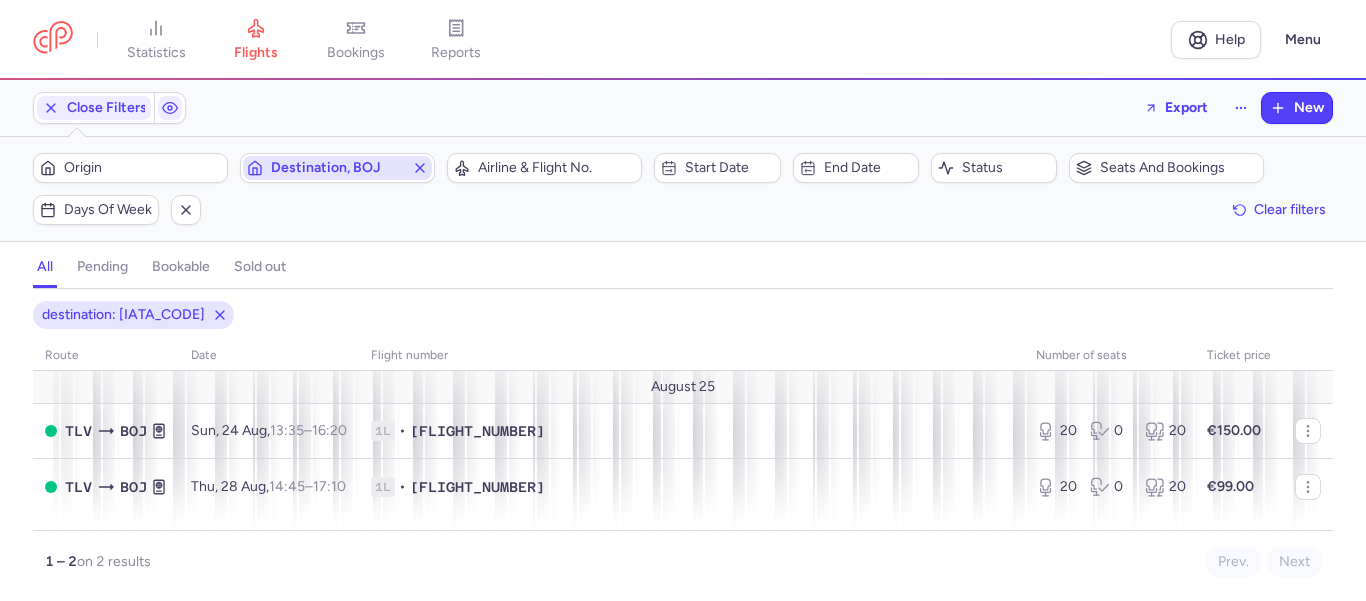 click 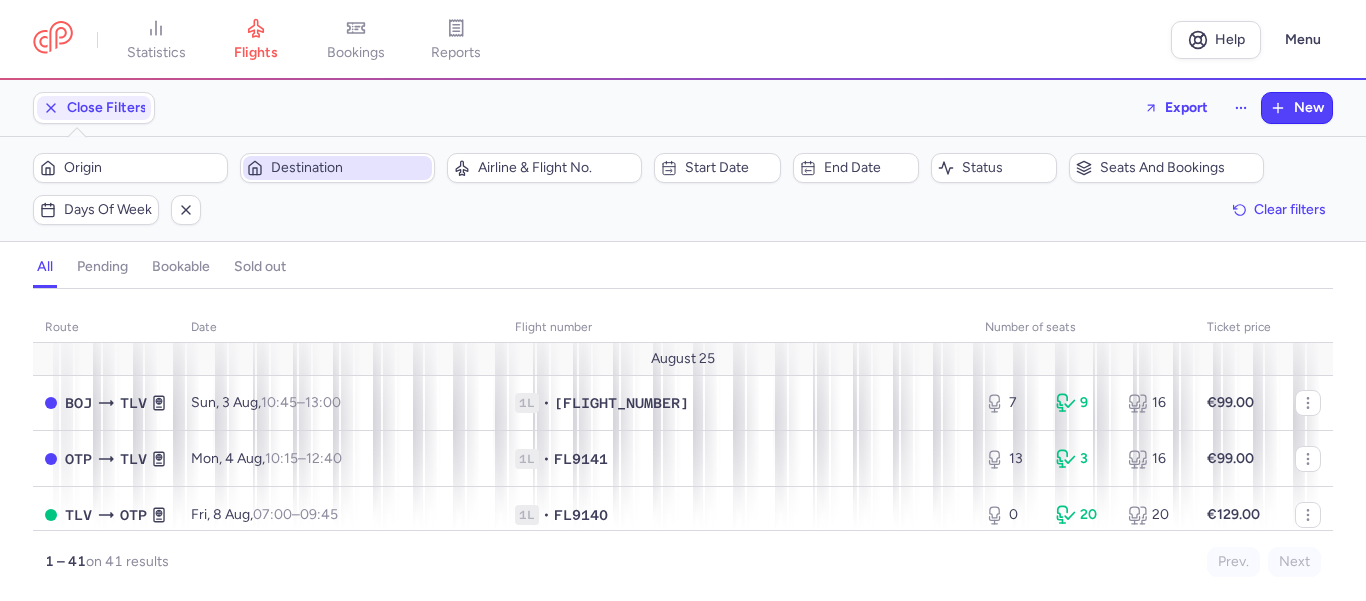 click on "Destination" at bounding box center (349, 168) 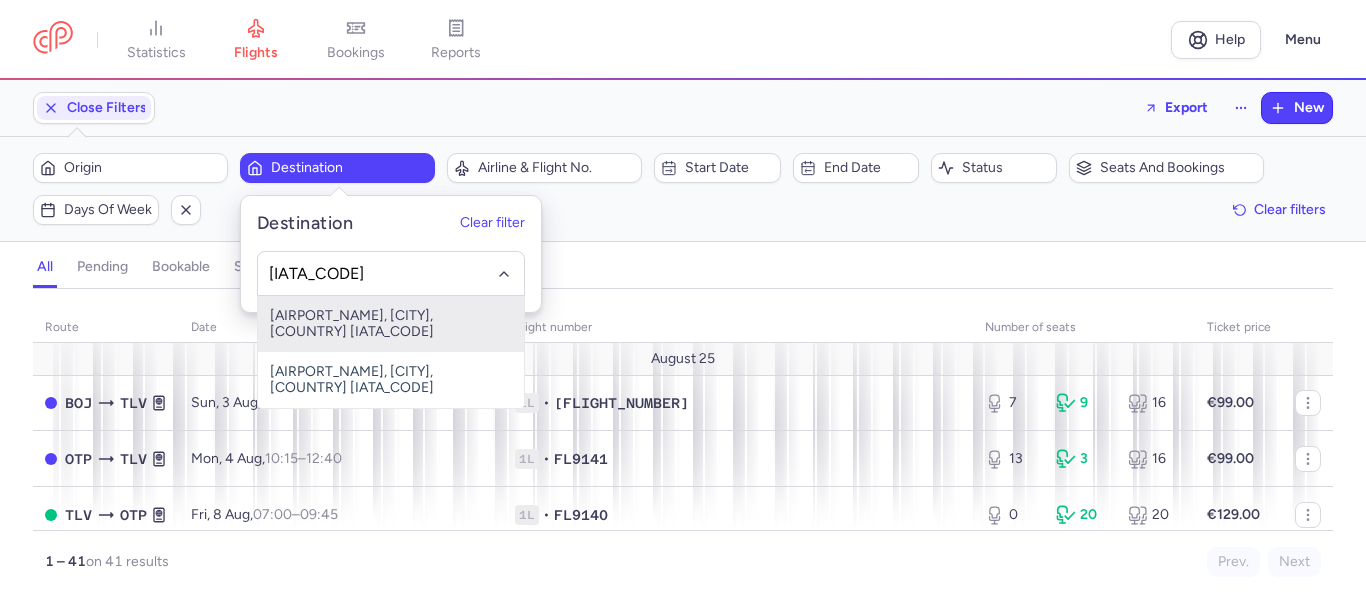 click on "[AIRPORT_NAME], [CITY], [COUNTRY] [IATA_CODE]" at bounding box center [391, 324] 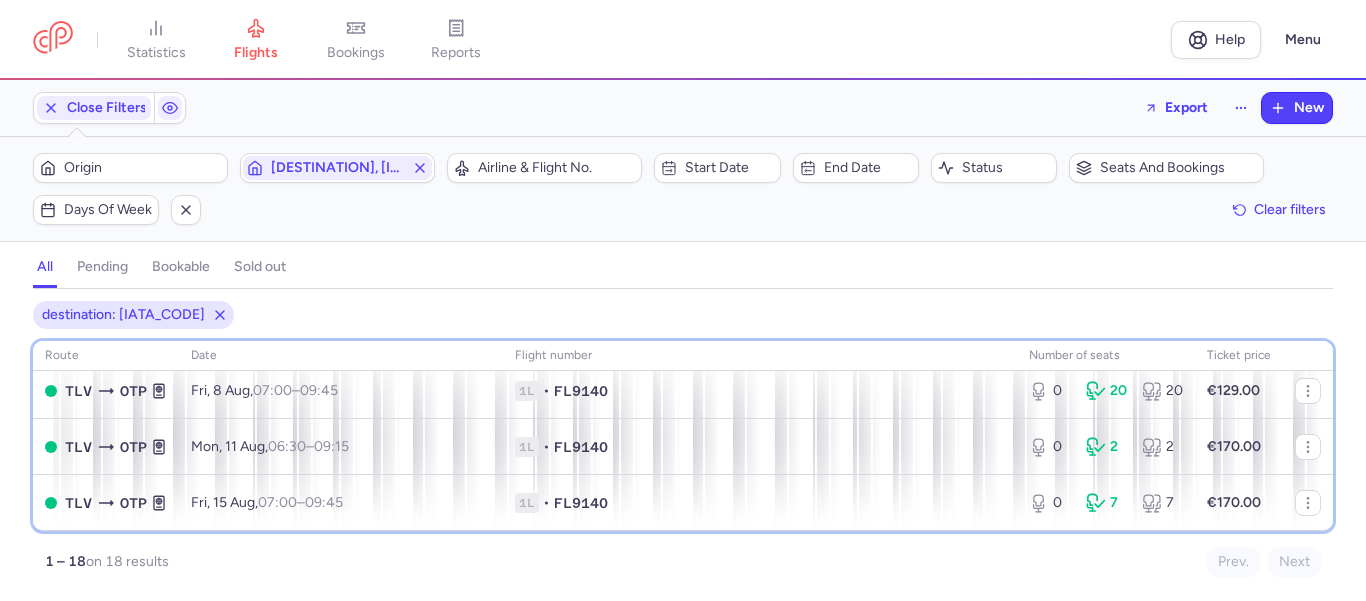 scroll, scrollTop: 80, scrollLeft: 0, axis: vertical 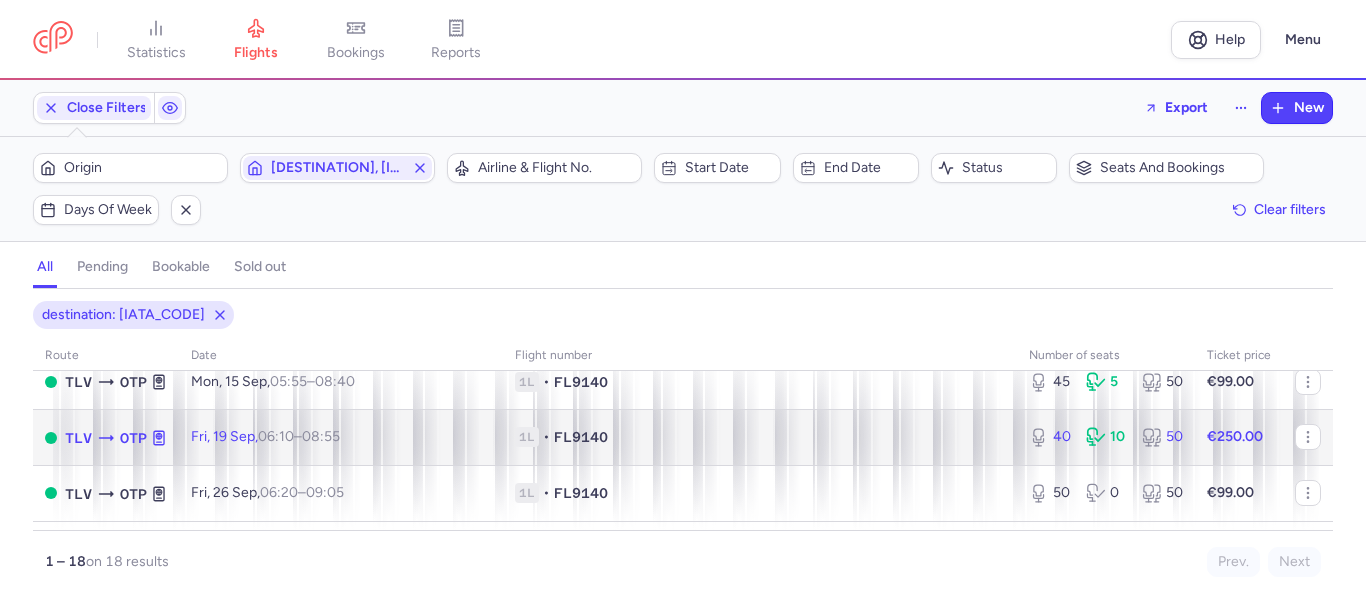 click on "[IATA_CODE] • [FLIGHT_NUMBER]" 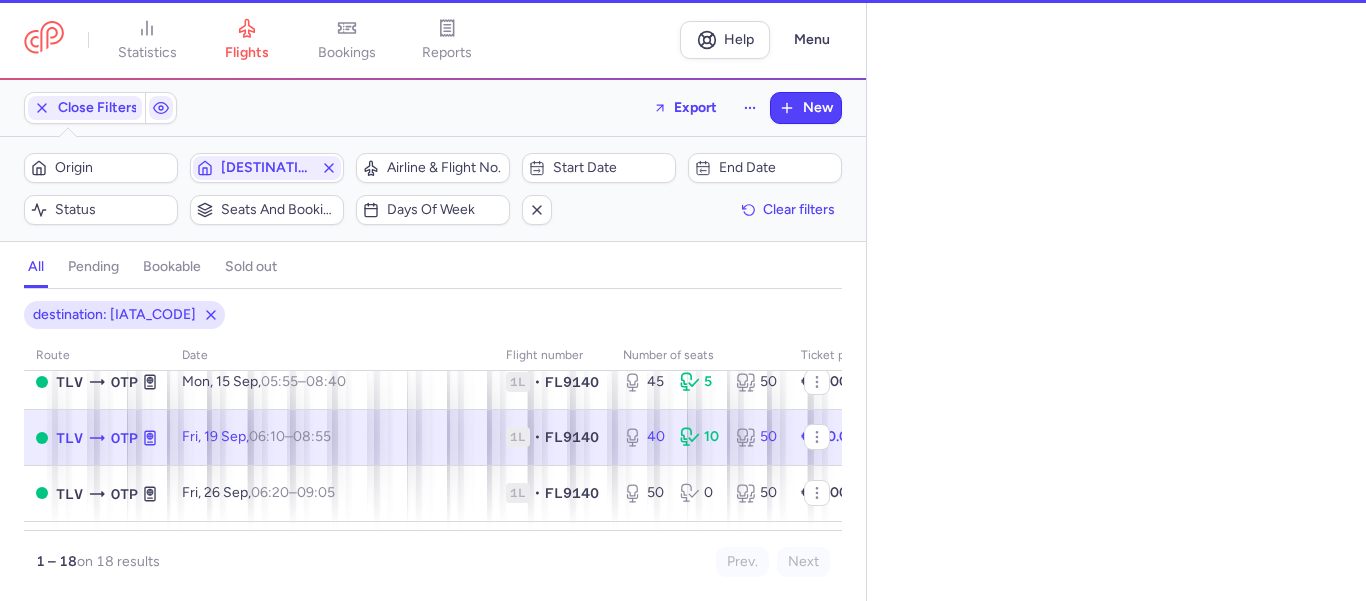 select on "days" 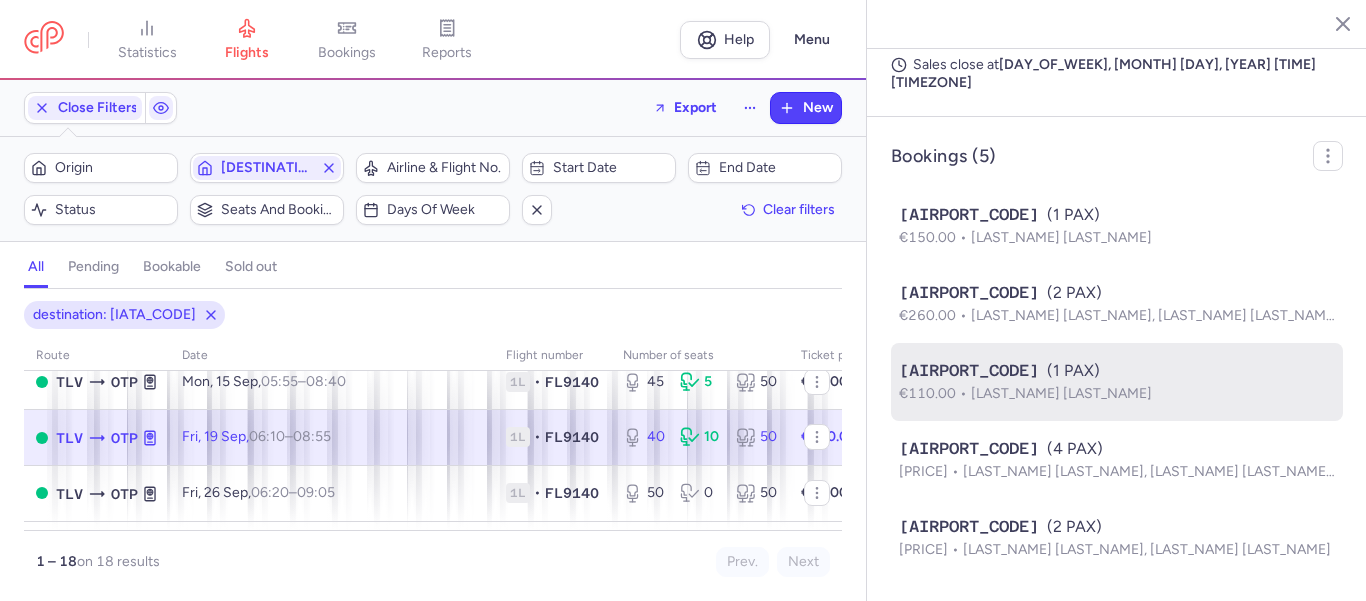 scroll, scrollTop: 1212, scrollLeft: 0, axis: vertical 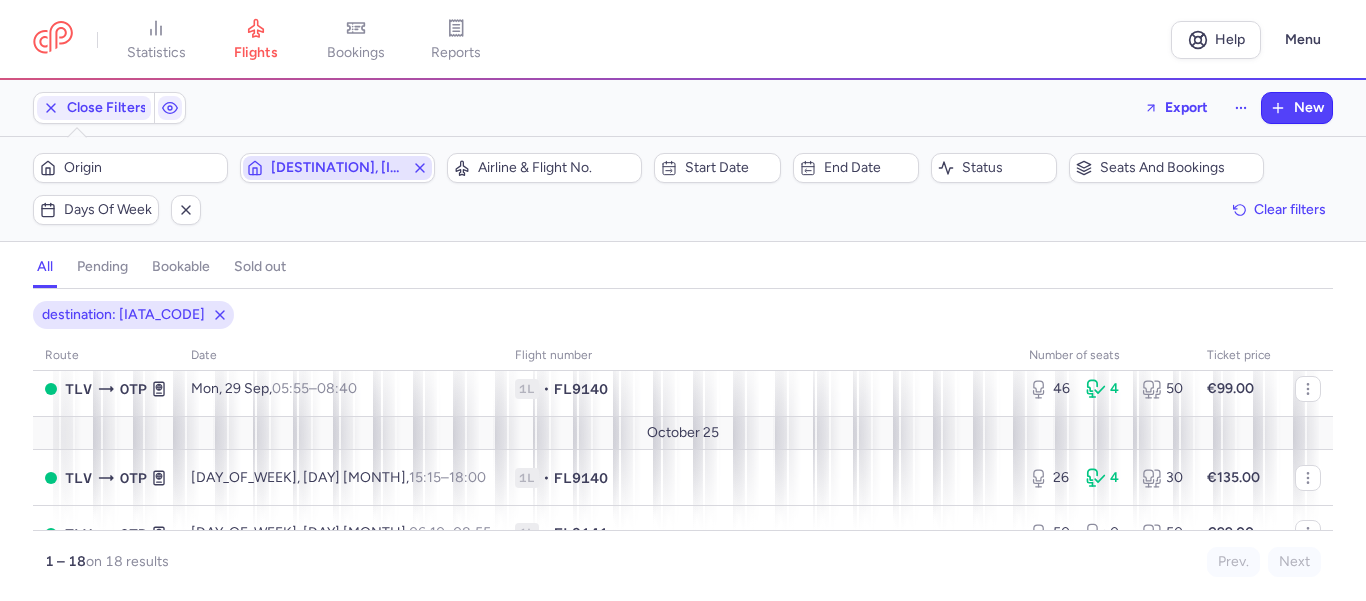 click 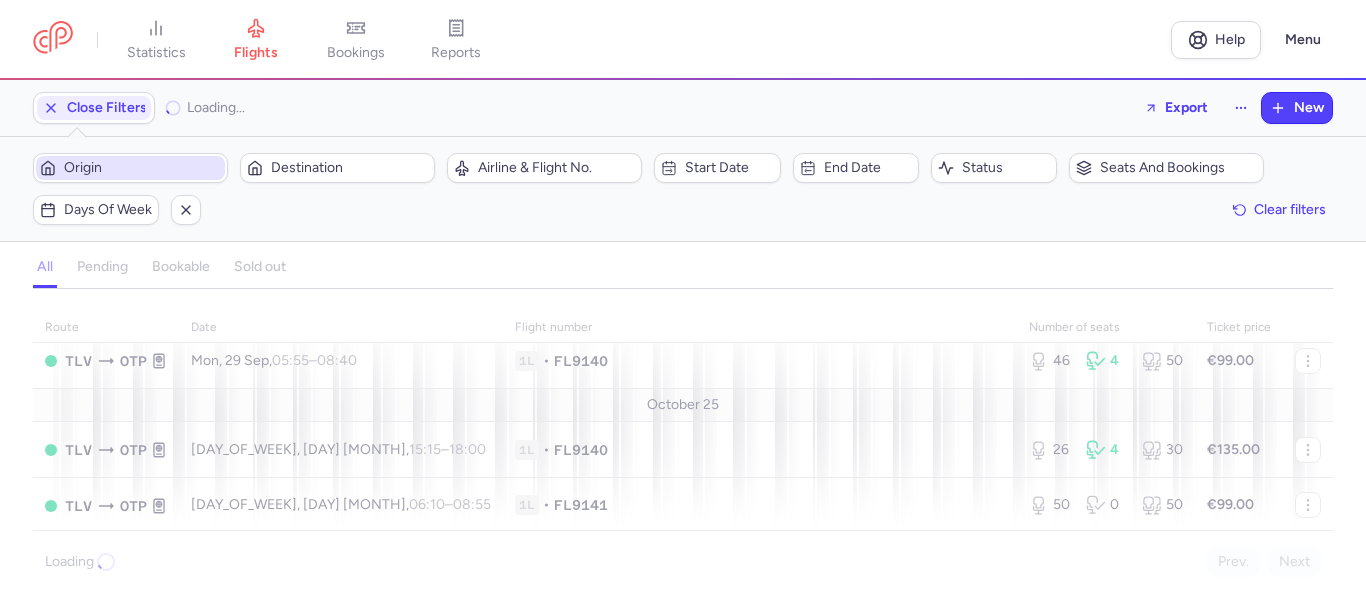 click on "Origin" at bounding box center [142, 168] 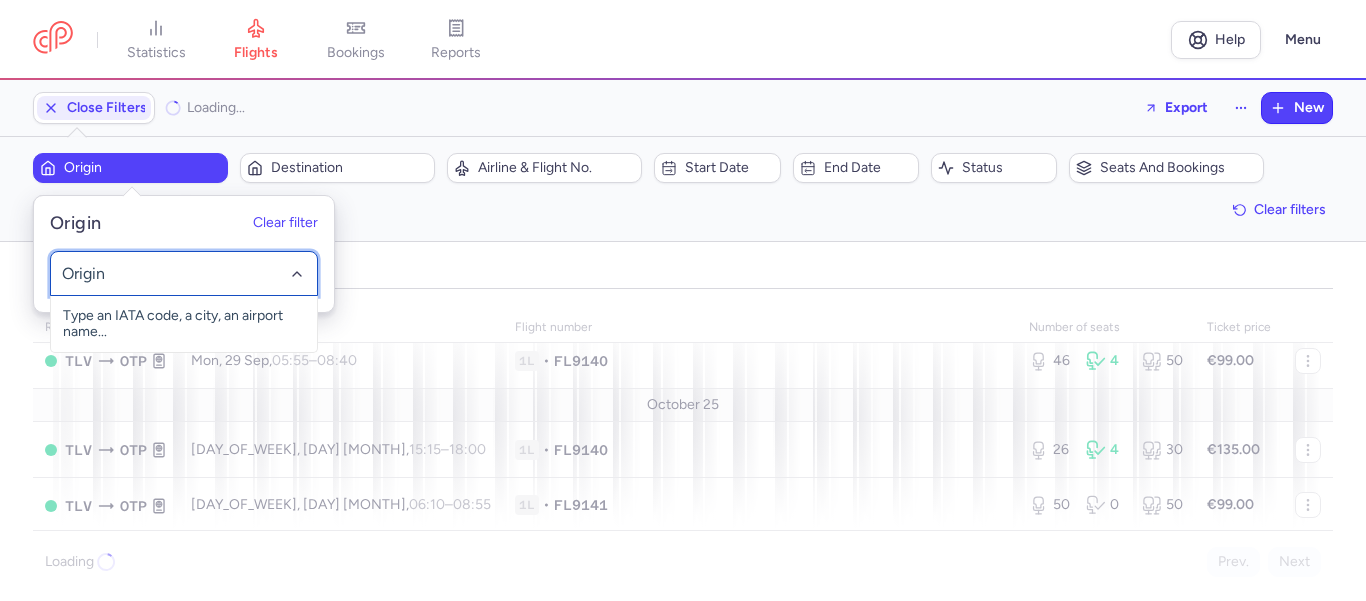 drag, startPoint x: 95, startPoint y: 261, endPoint x: 95, endPoint y: 272, distance: 11 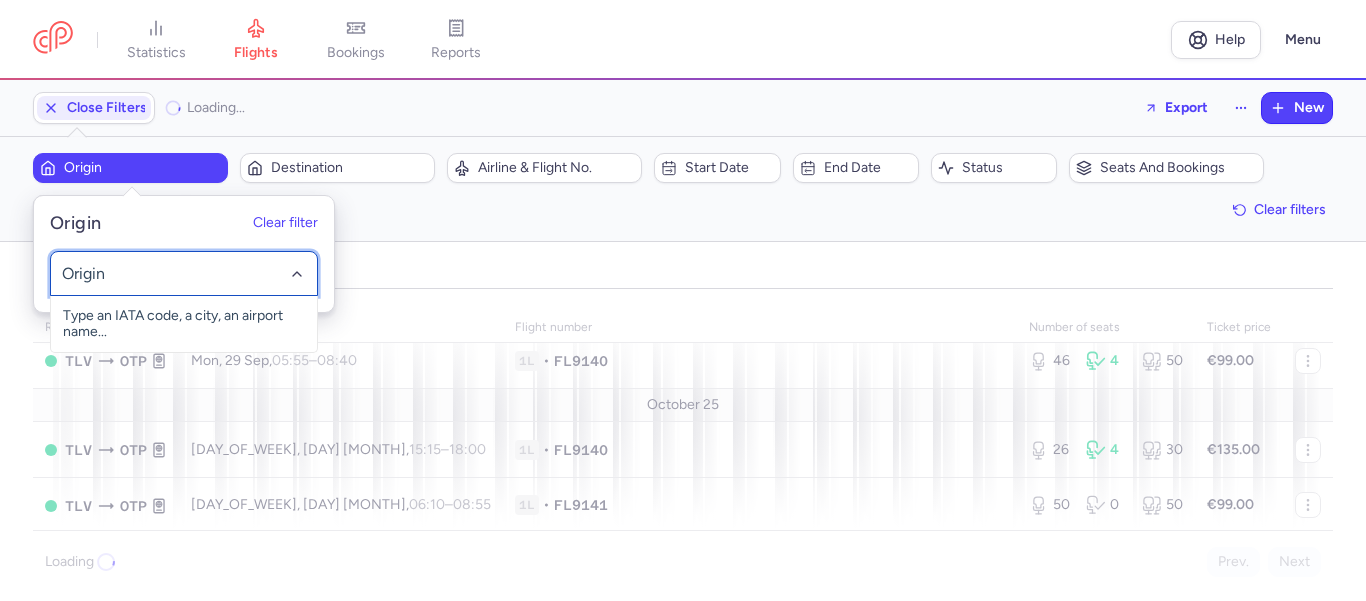 click 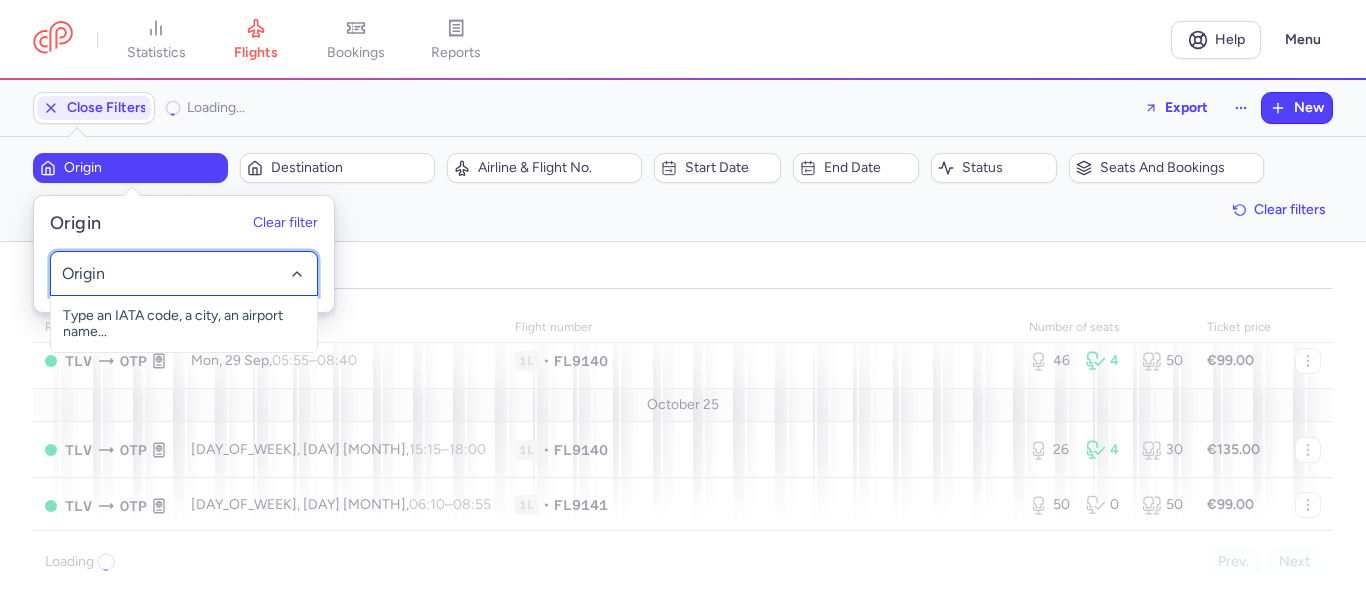 click 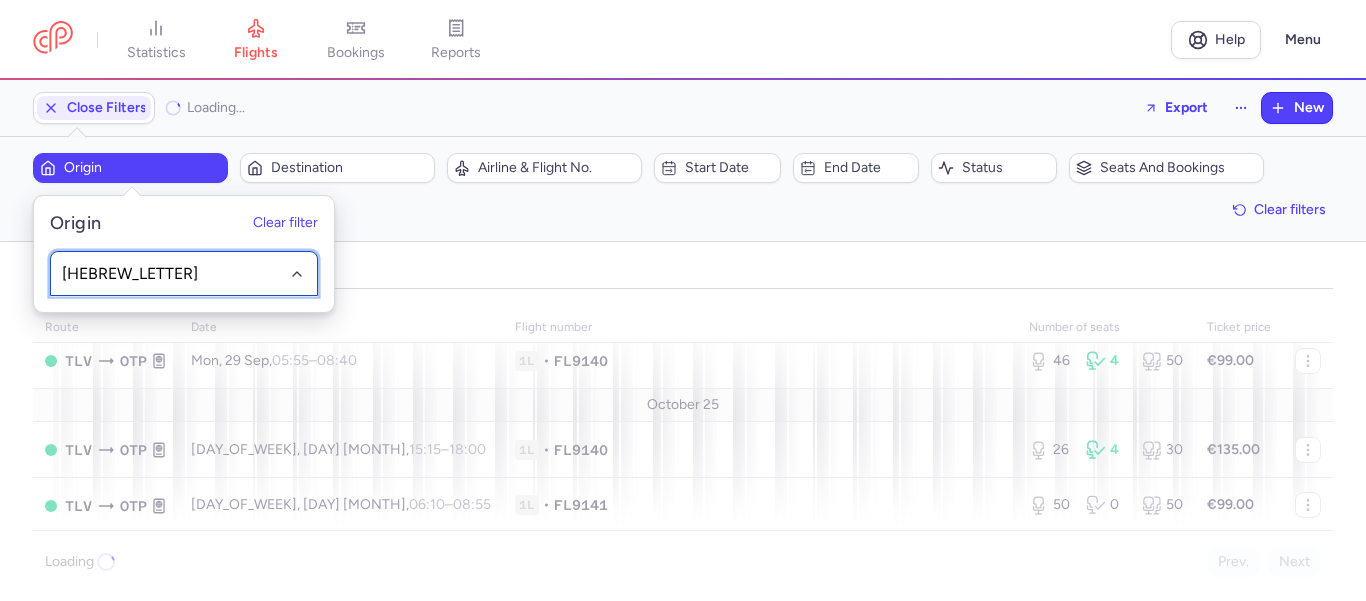 type on "[HEBREW_LETTER]" 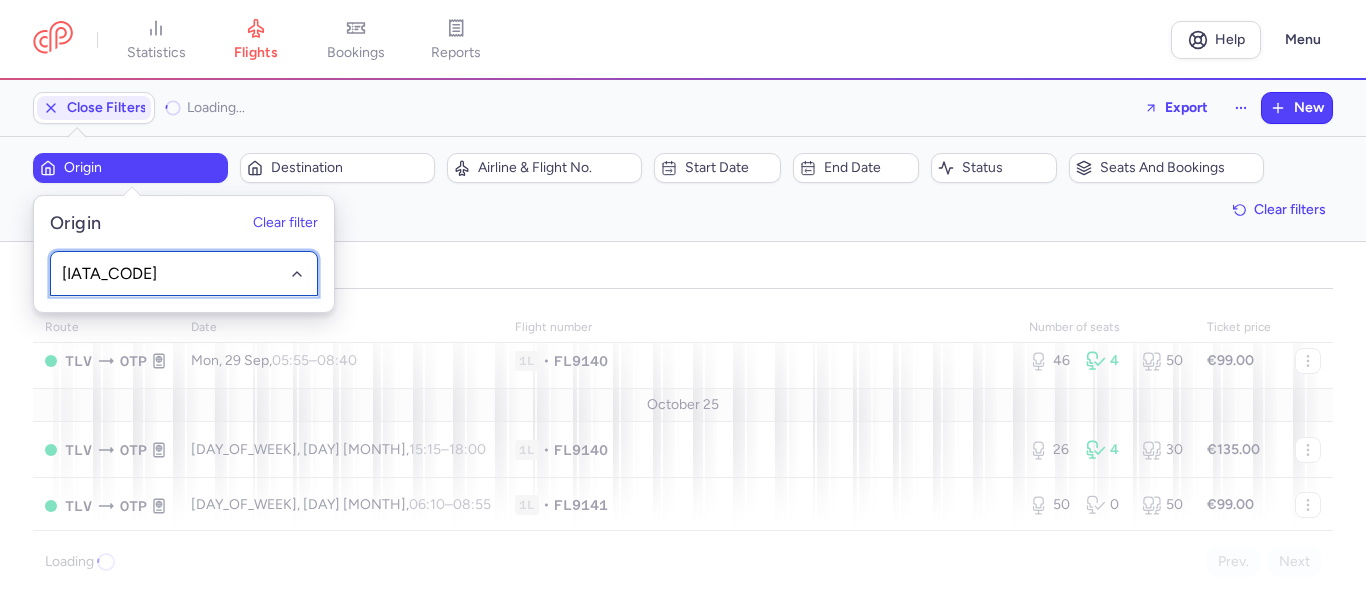 type on "OTP" 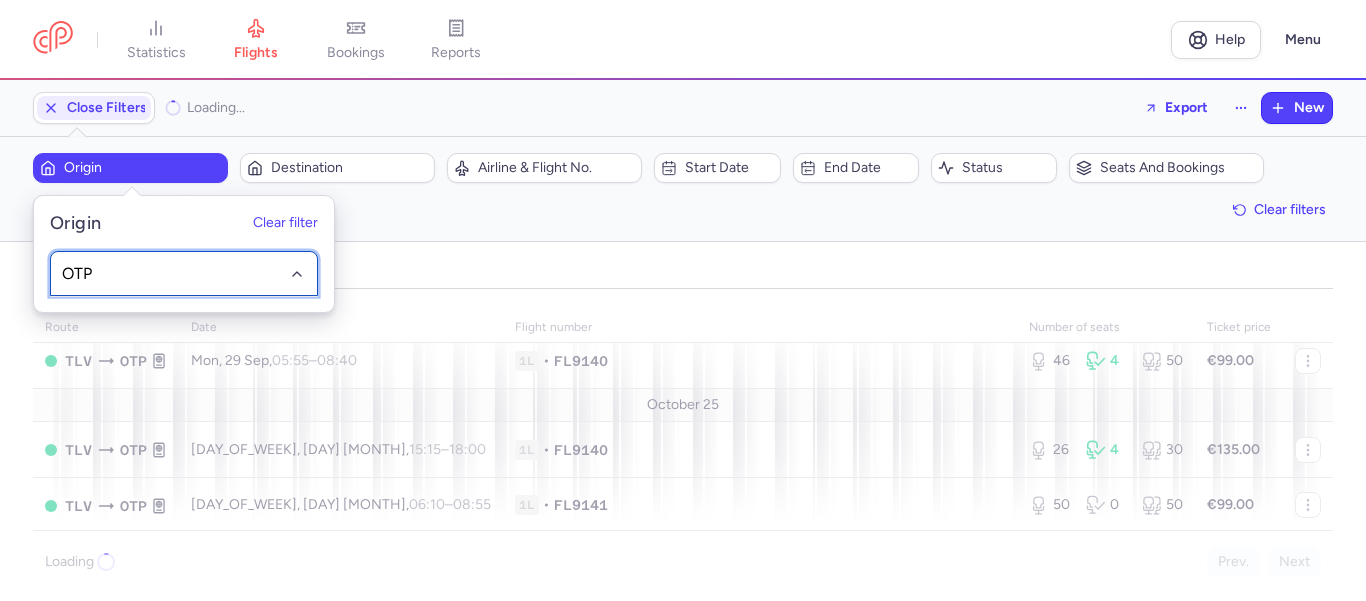 click on "OTP" 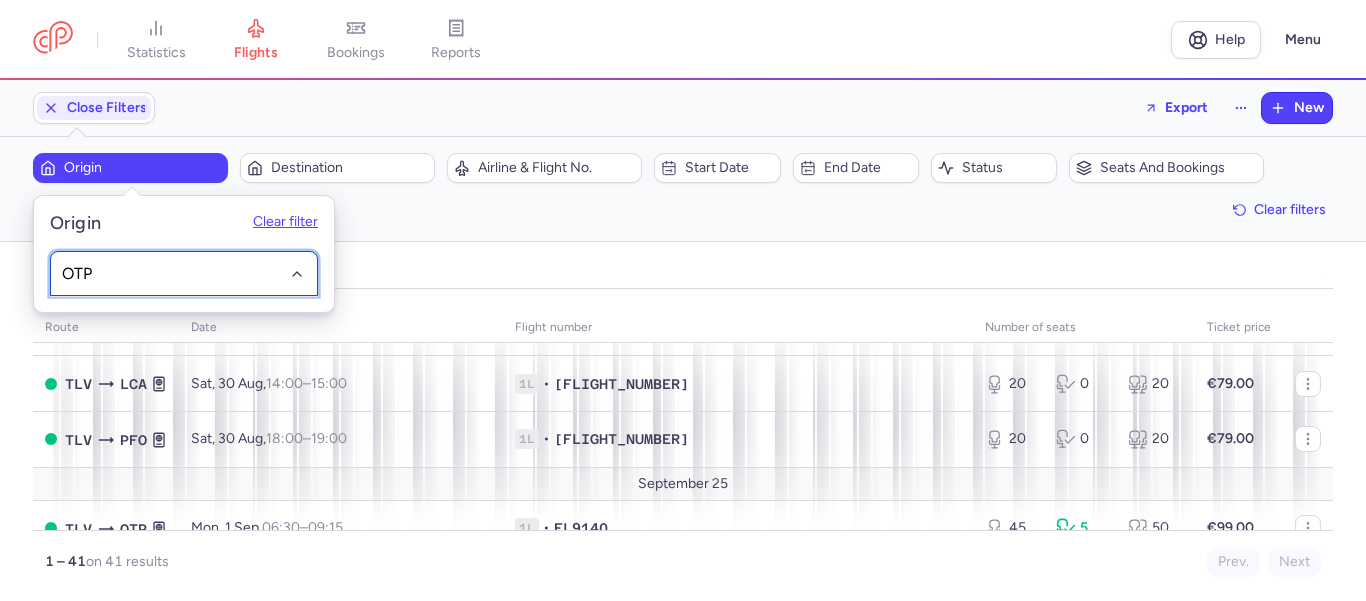 scroll, scrollTop: 822, scrollLeft: 0, axis: vertical 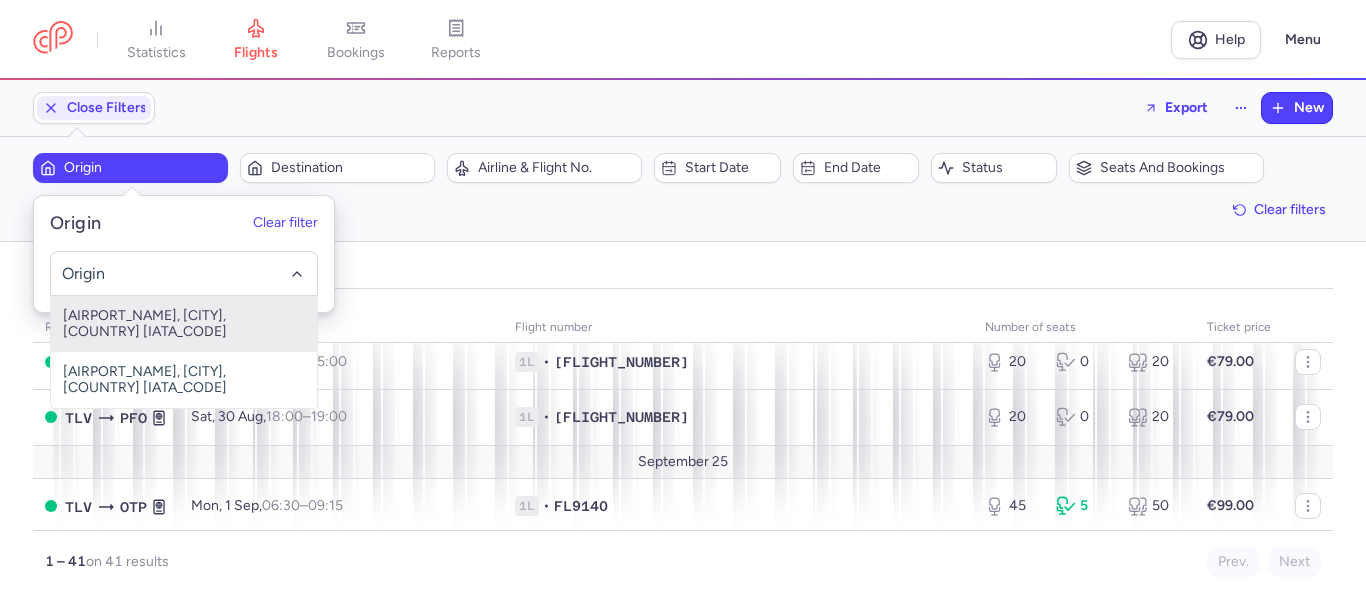 click on "Filters – 41 results  Origin  Destination  Airline & Flight No.  Start date  End date  Status  Seats and bookings  Days of week  Clear filters" at bounding box center (683, 189) 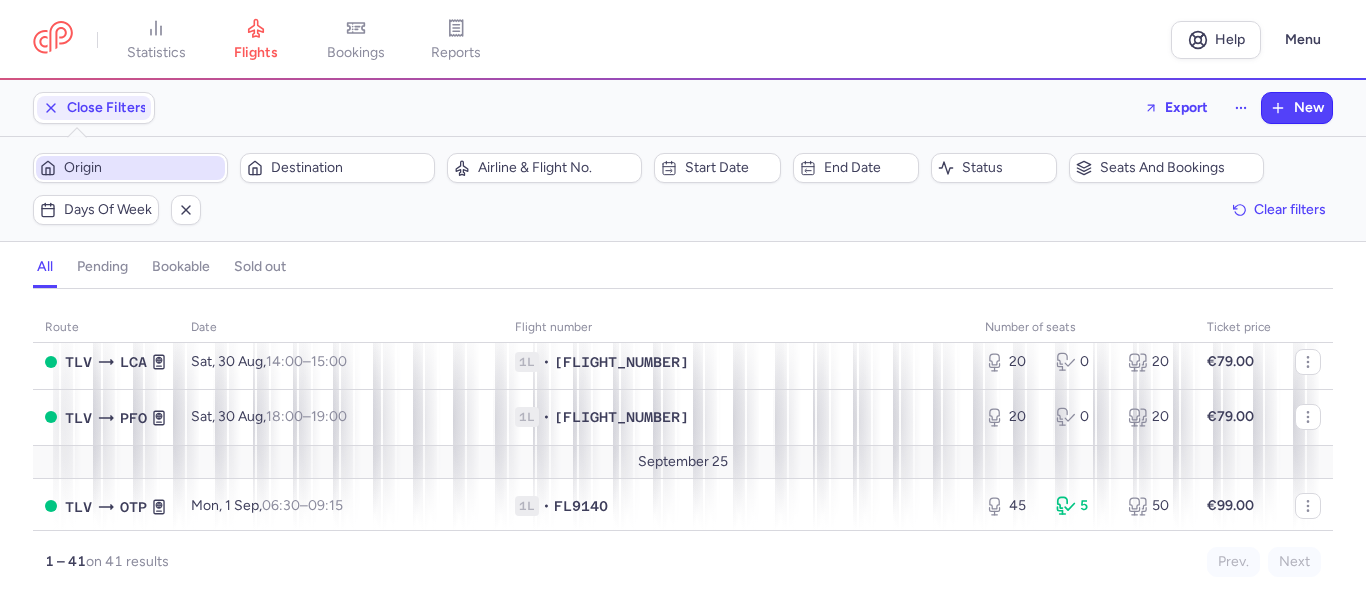 click on "Origin" at bounding box center (130, 168) 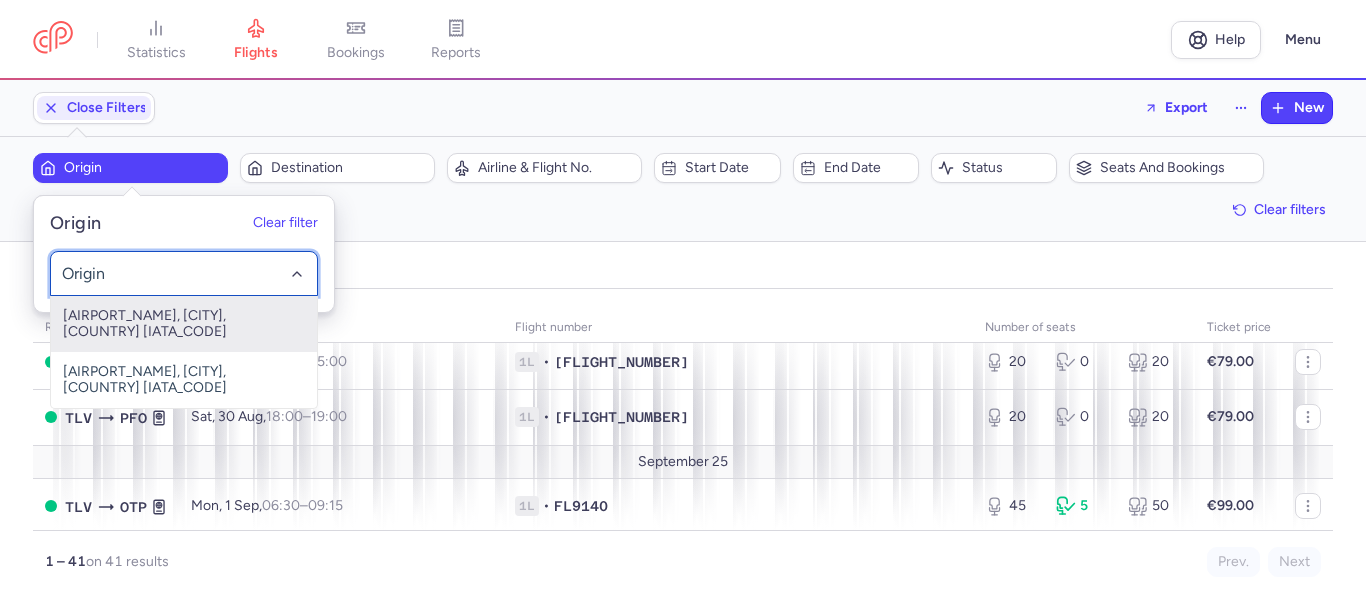 click 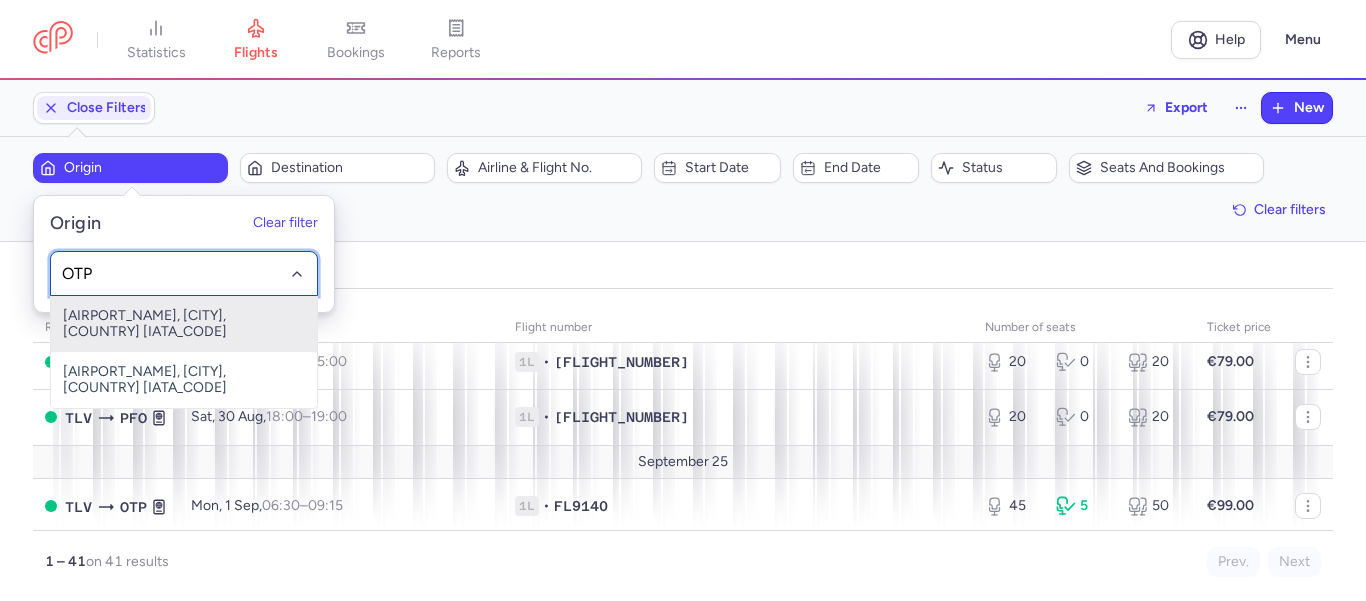 click on "[AIRPORT_NAME], [CITY], [COUNTRY] [IATA_CODE]" at bounding box center (184, 324) 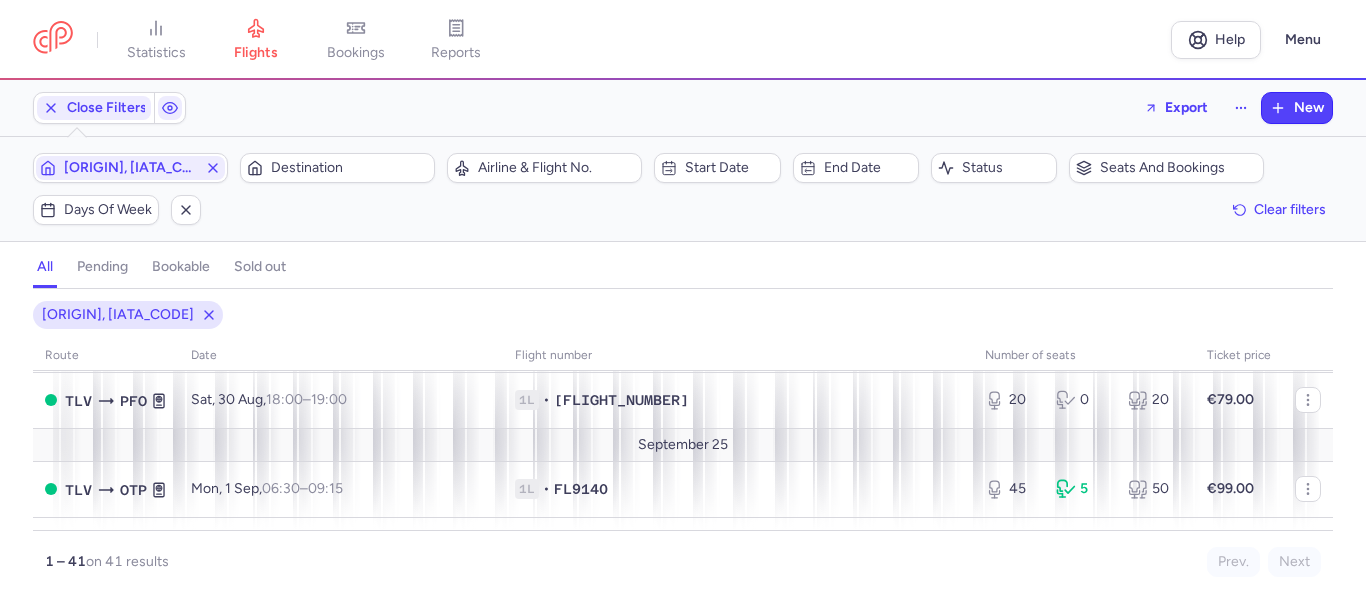 scroll, scrollTop: 822, scrollLeft: 0, axis: vertical 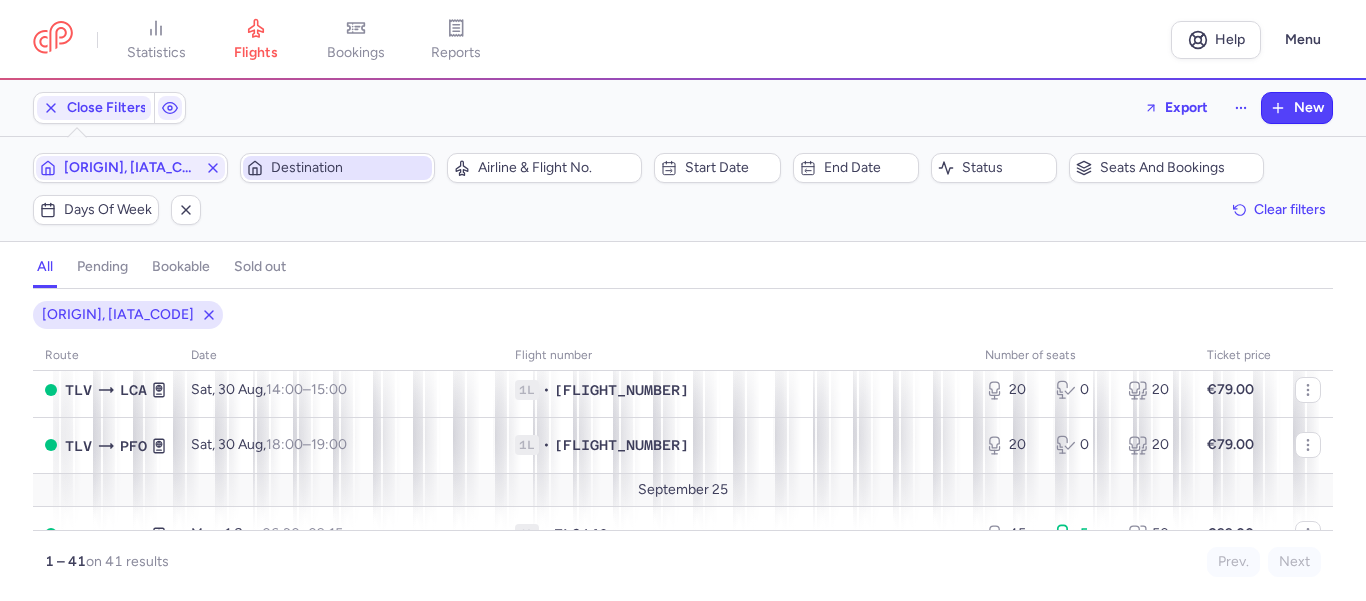 click on "Destination" at bounding box center [349, 168] 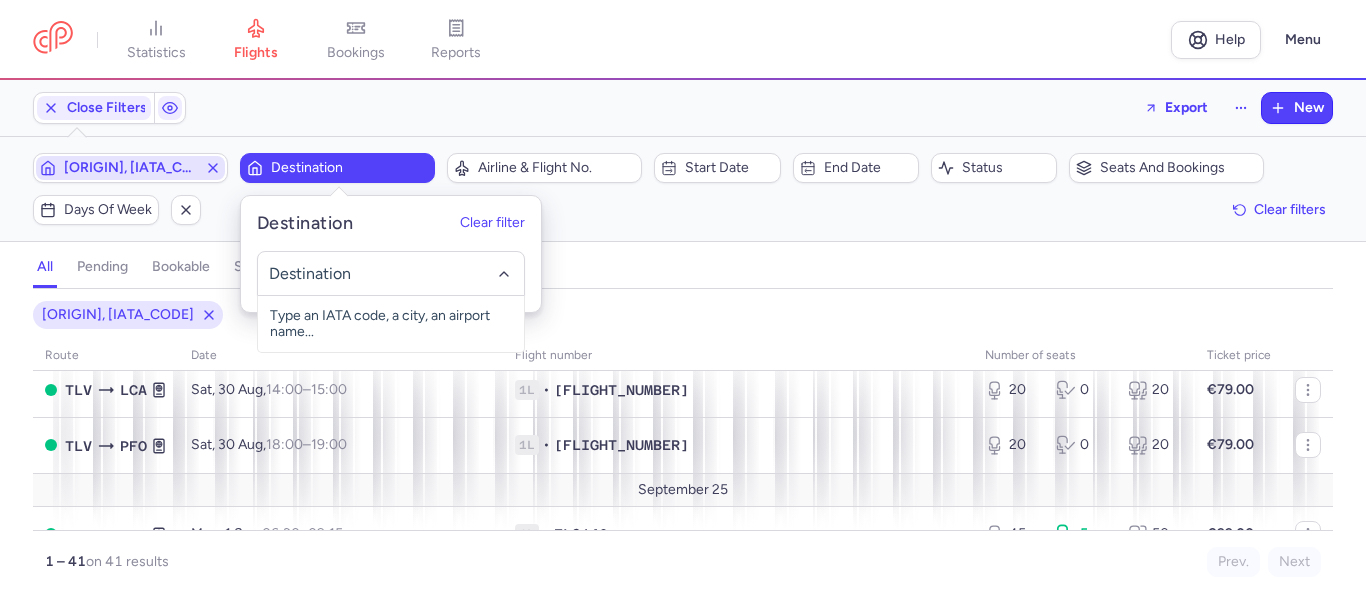 click on "[ORIGIN], [IATA_CODE]" at bounding box center (130, 168) 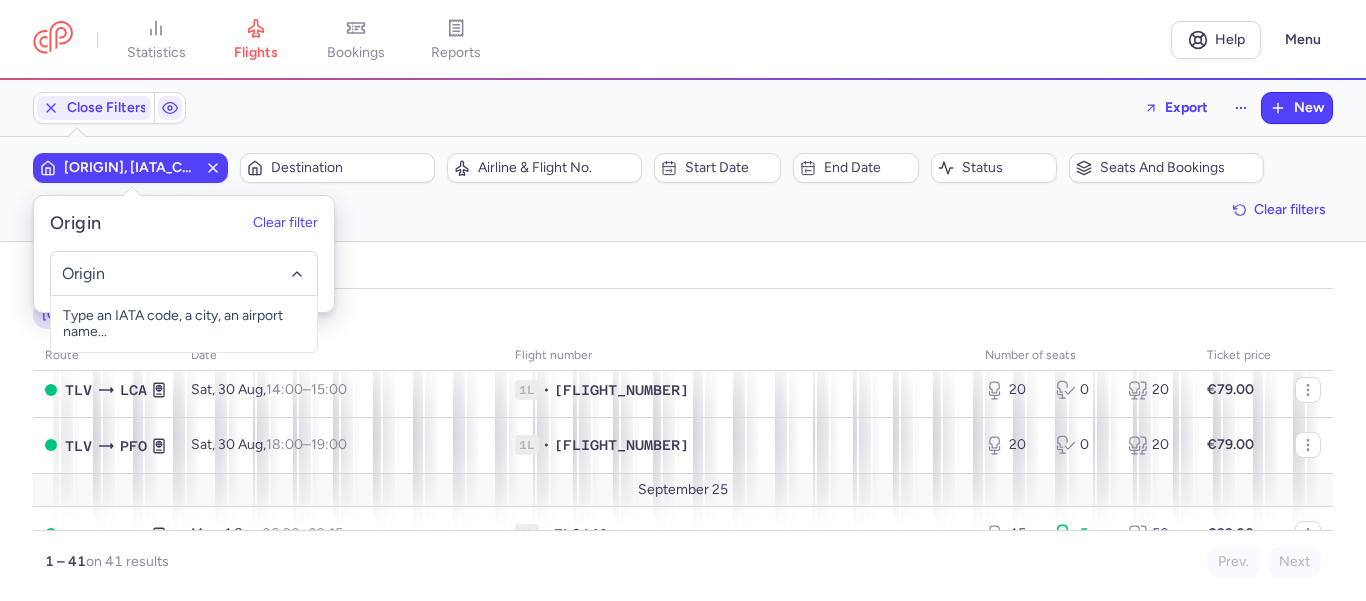click 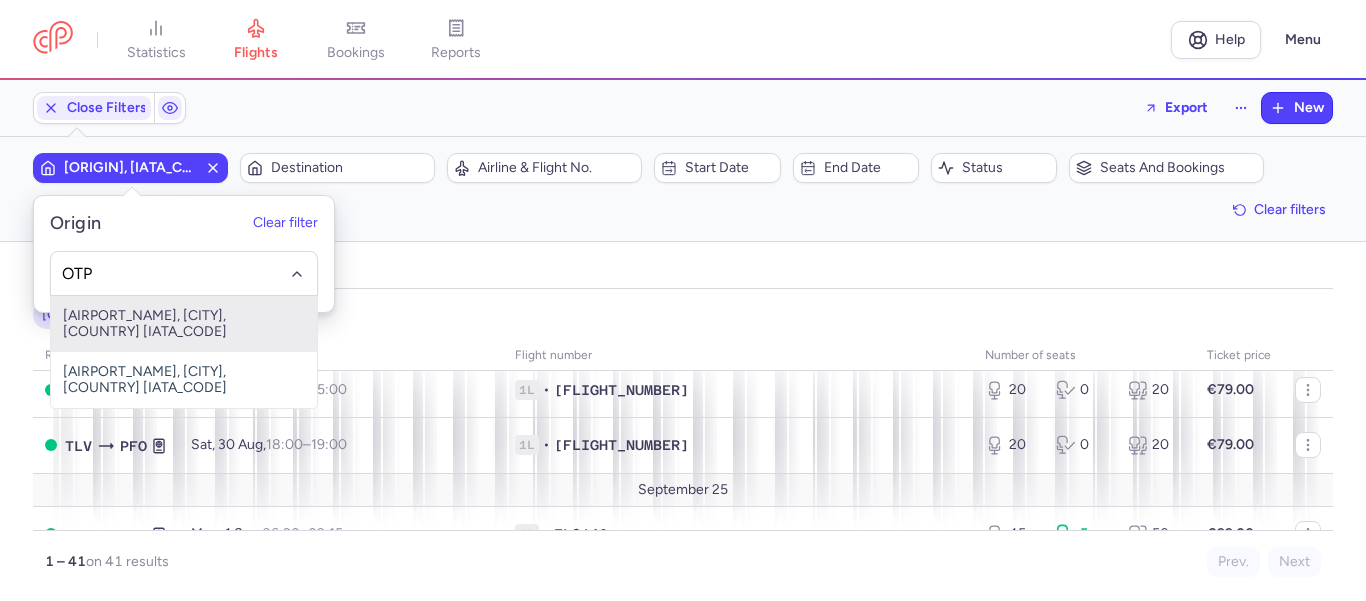click on "[AIRPORT_NAME], [CITY], [COUNTRY] [IATA_CODE]" at bounding box center (184, 324) 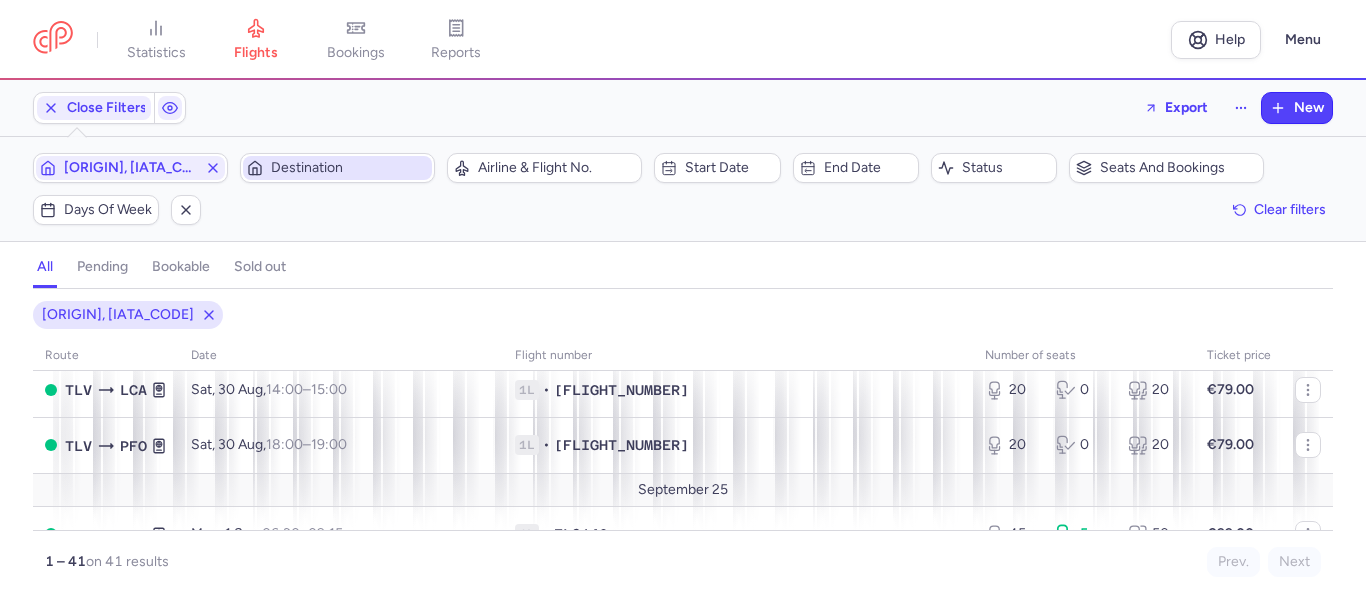 click on "Destination" at bounding box center (337, 168) 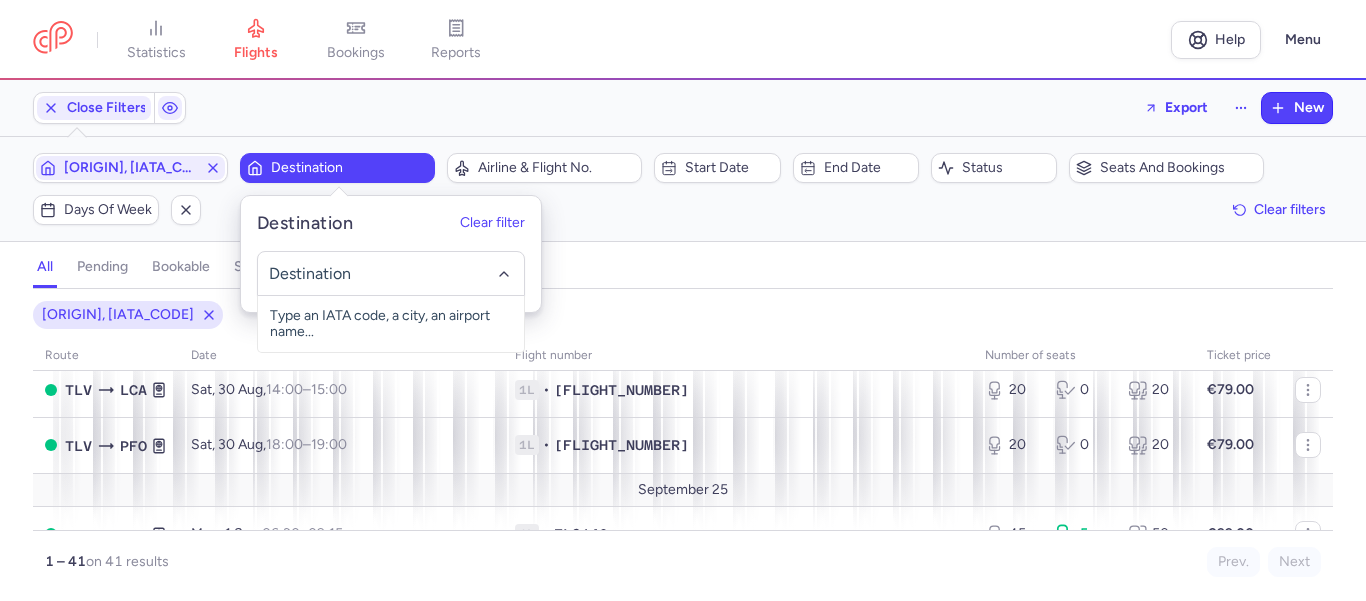 click on "all pending bookable sold out" at bounding box center (683, 271) 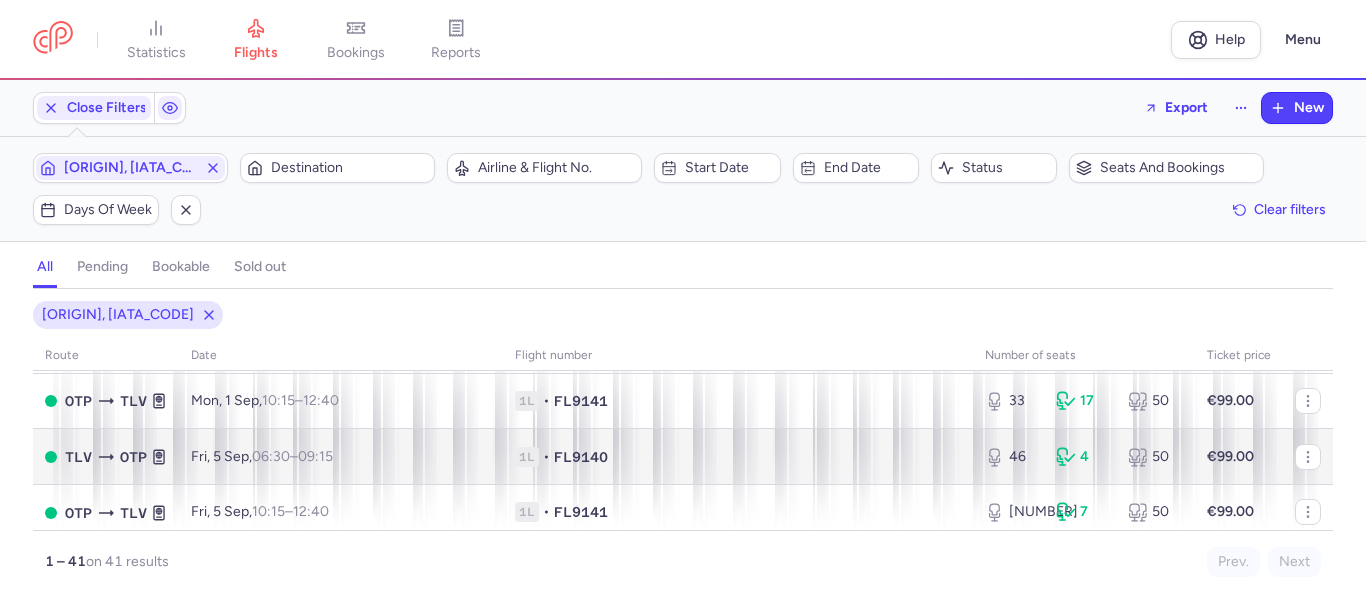 scroll, scrollTop: 1055, scrollLeft: 0, axis: vertical 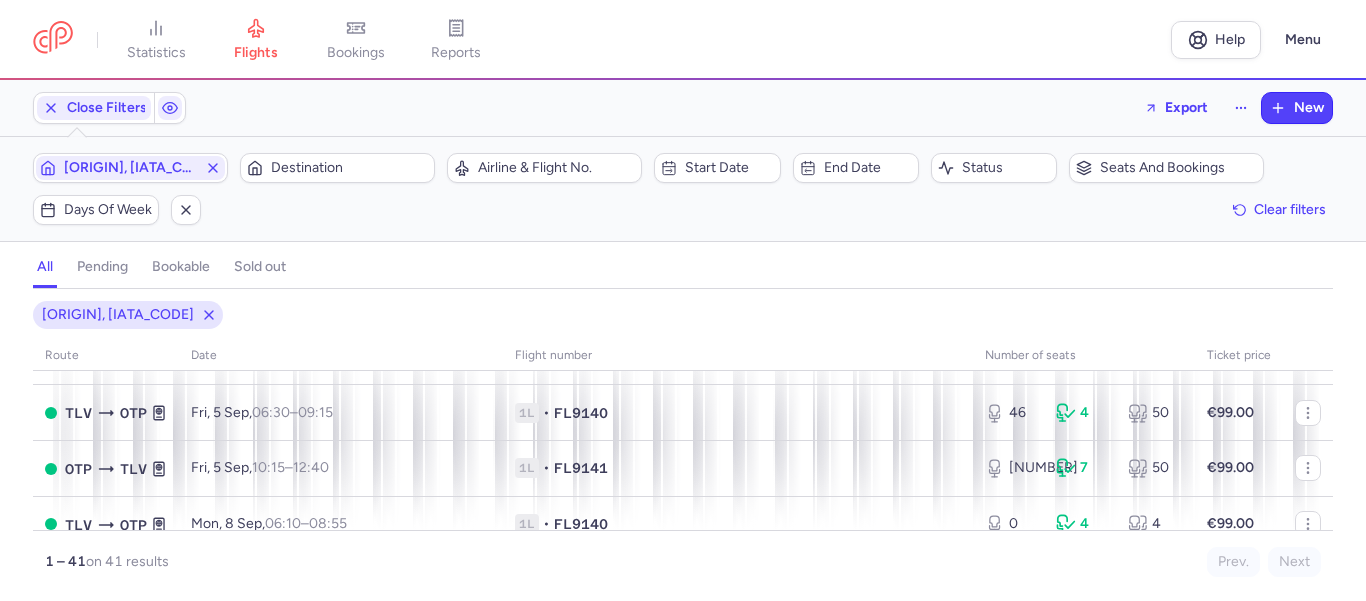 click on "all pending bookable sold out 1" at bounding box center (683, 267) 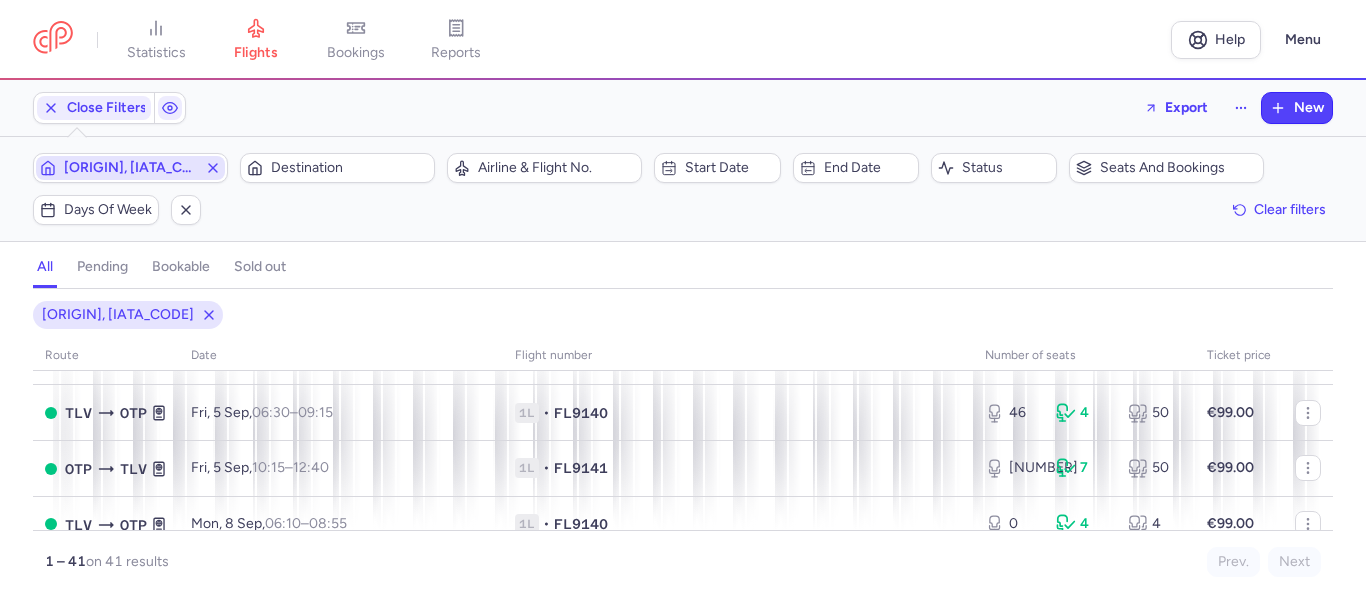 click 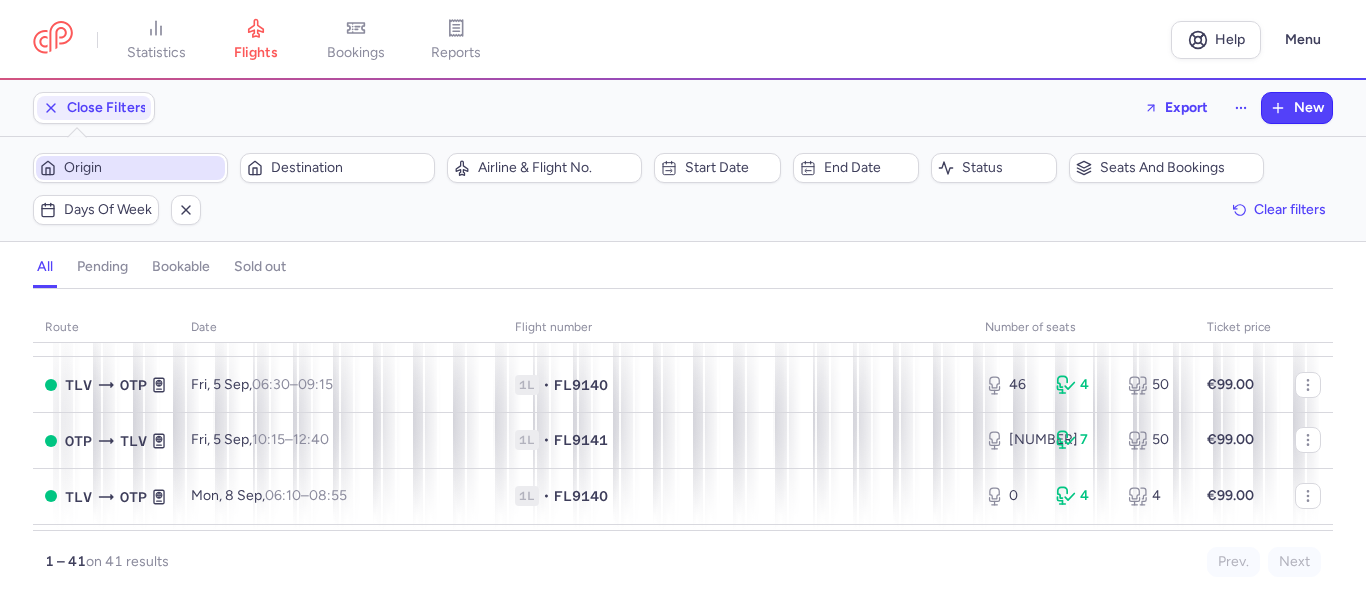 click on "Origin" at bounding box center [142, 168] 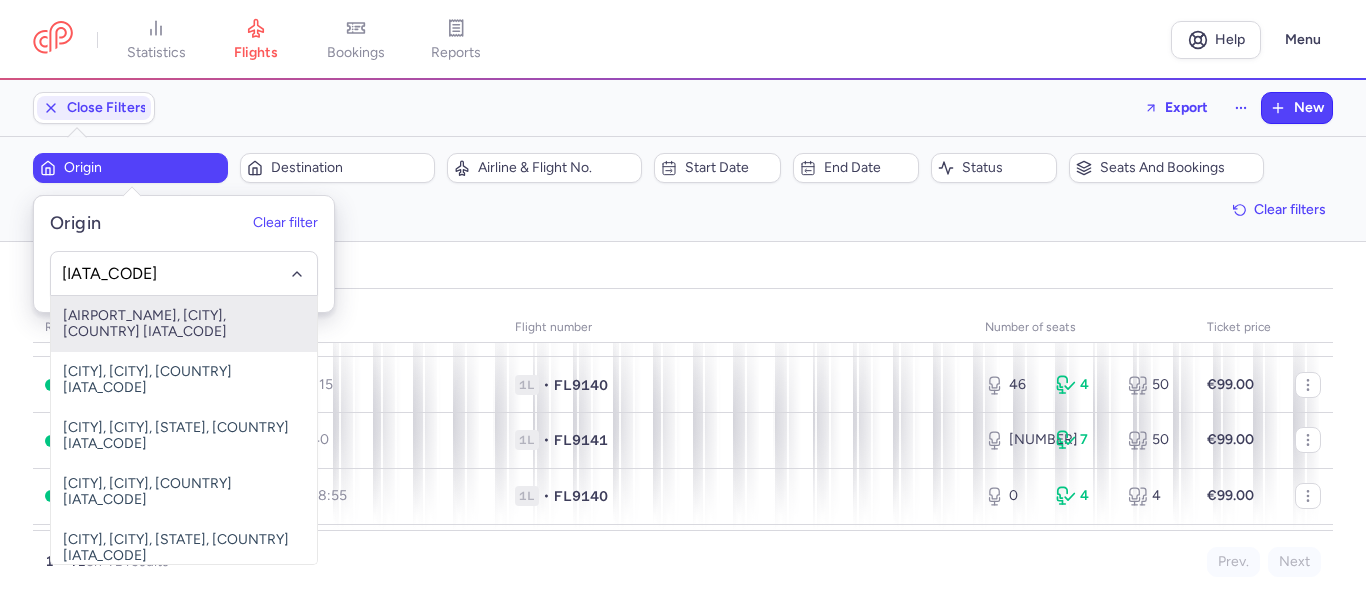 click on "[AIRPORT_NAME], [CITY], [COUNTRY] [IATA_CODE]" at bounding box center (184, 324) 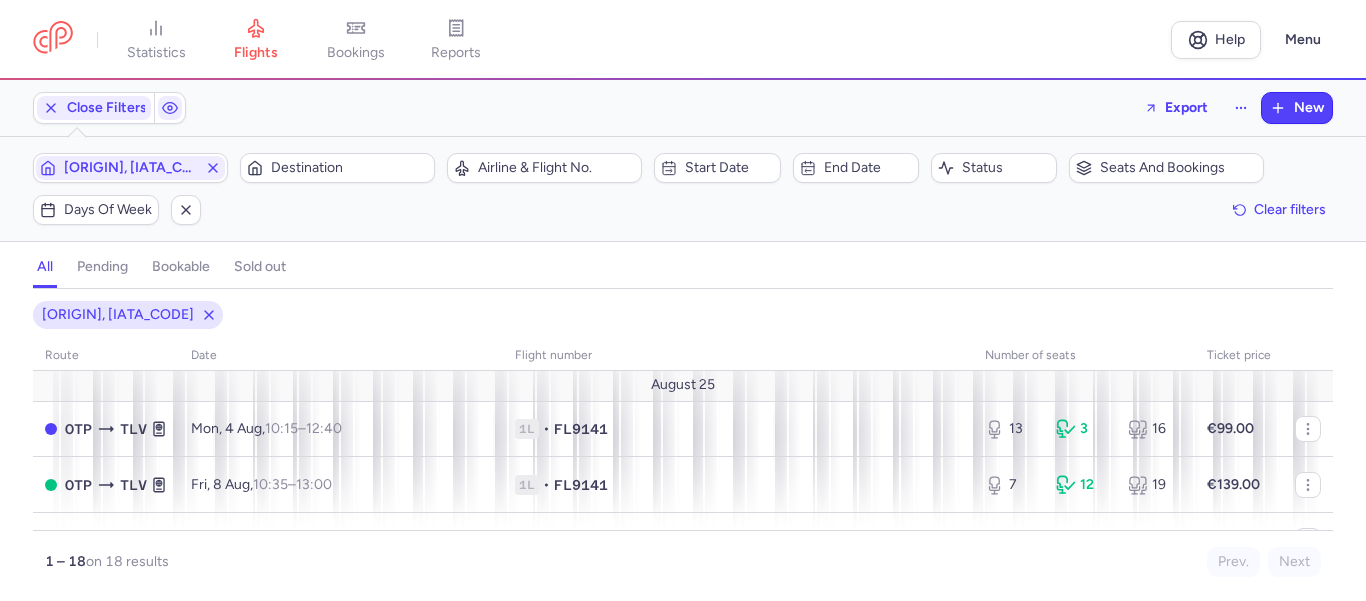 scroll, scrollTop: 0, scrollLeft: 0, axis: both 